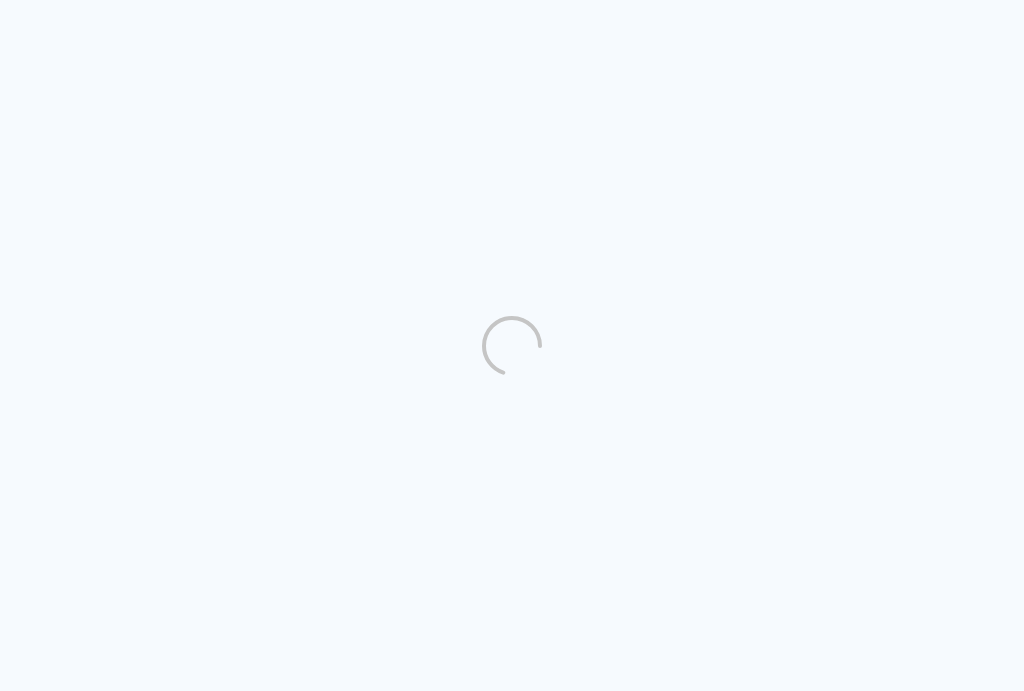 scroll, scrollTop: 0, scrollLeft: 0, axis: both 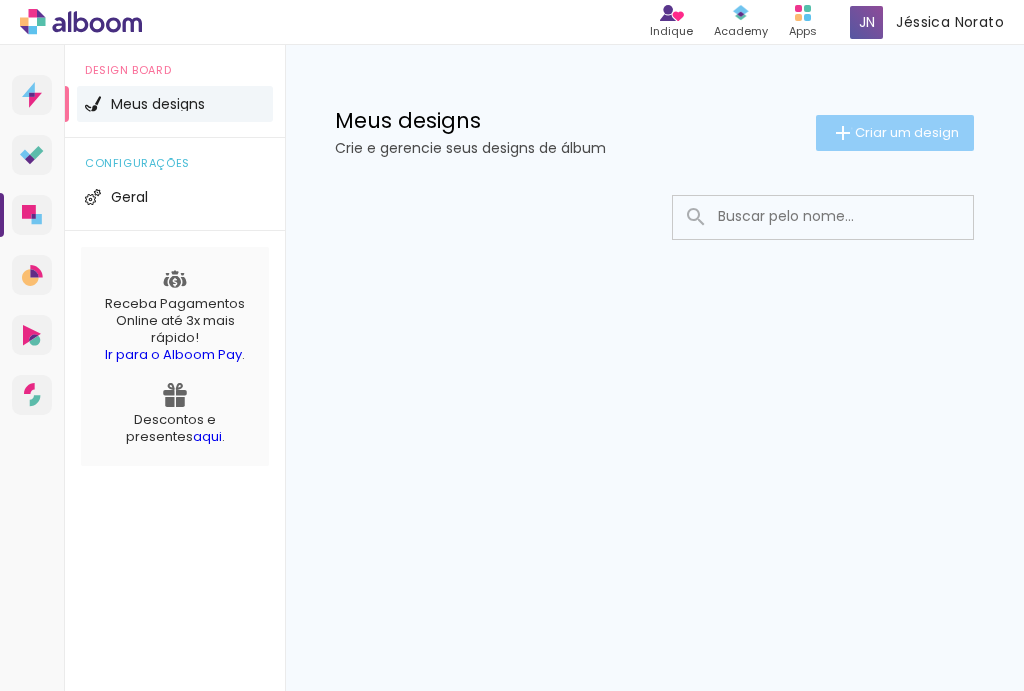 click 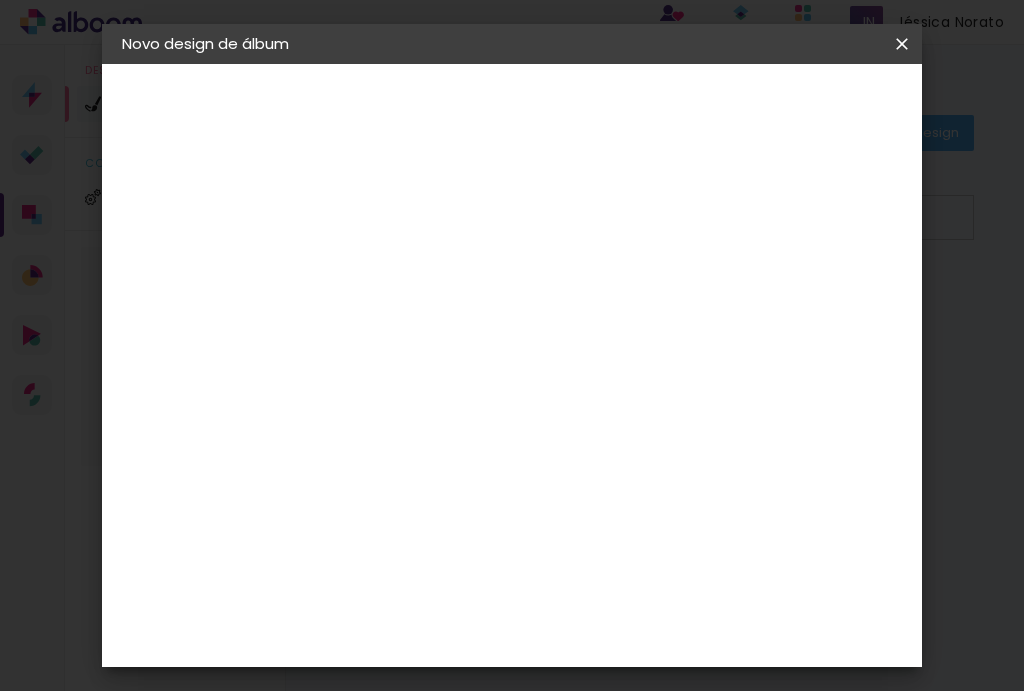 click on "Título do álbum" at bounding box center [0, 0] 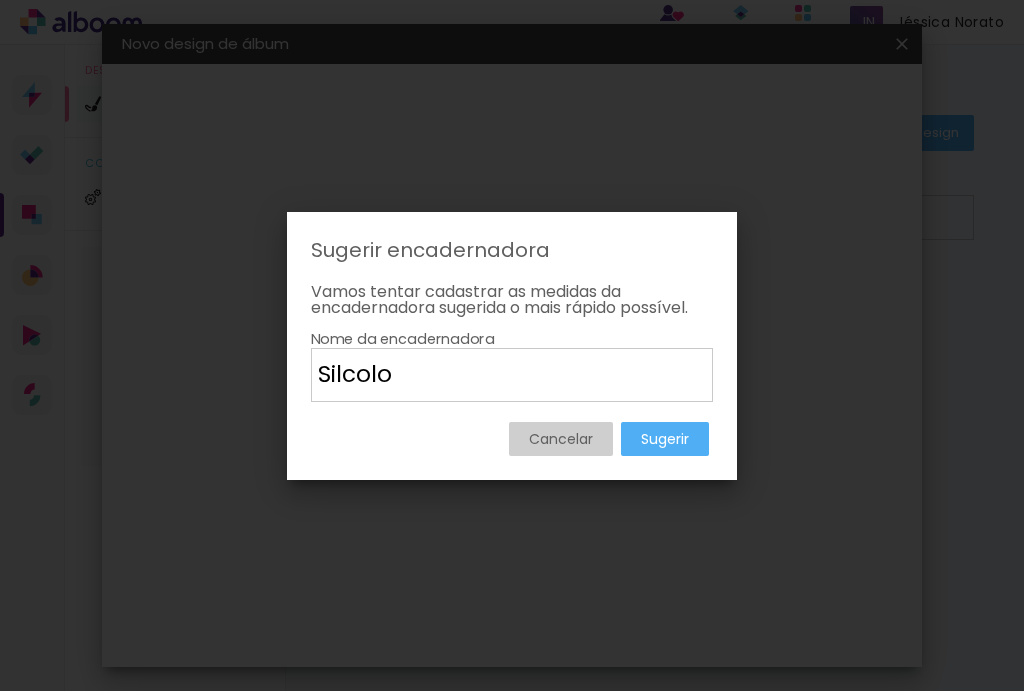 type on "Silcolor" 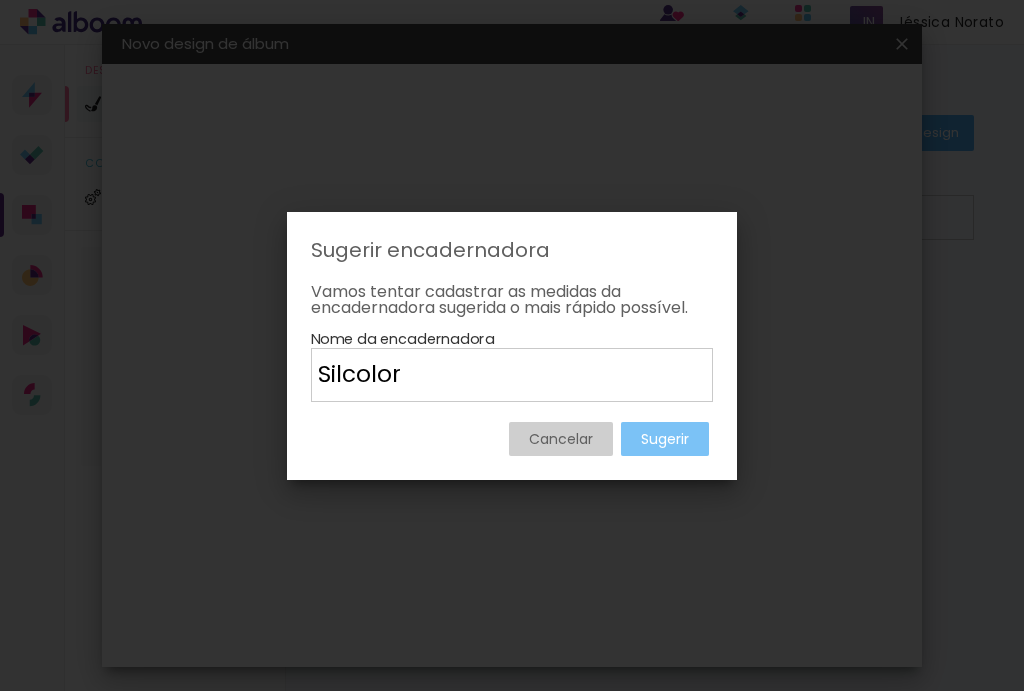 click on "Sugerir" at bounding box center (0, 0) 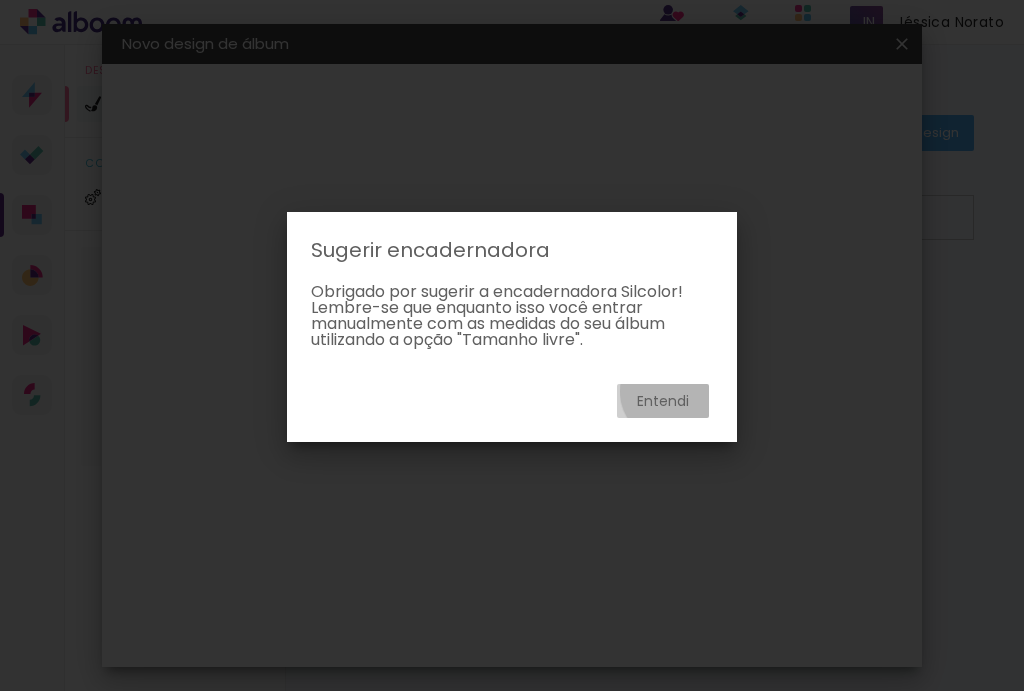 click on "Entendi" at bounding box center [0, 0] 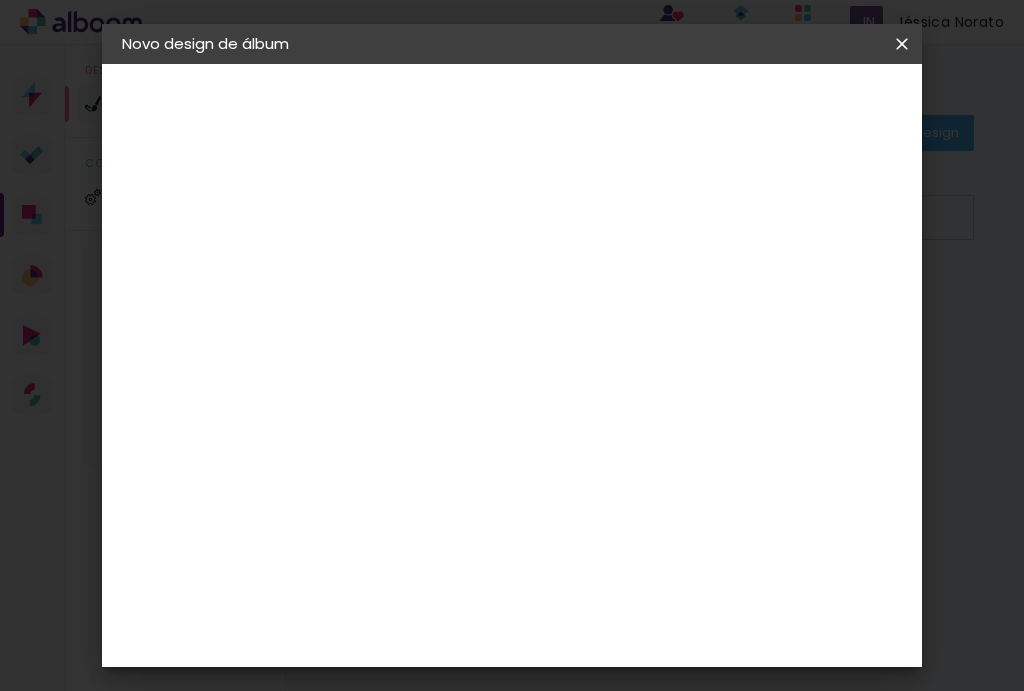 type on "s" 